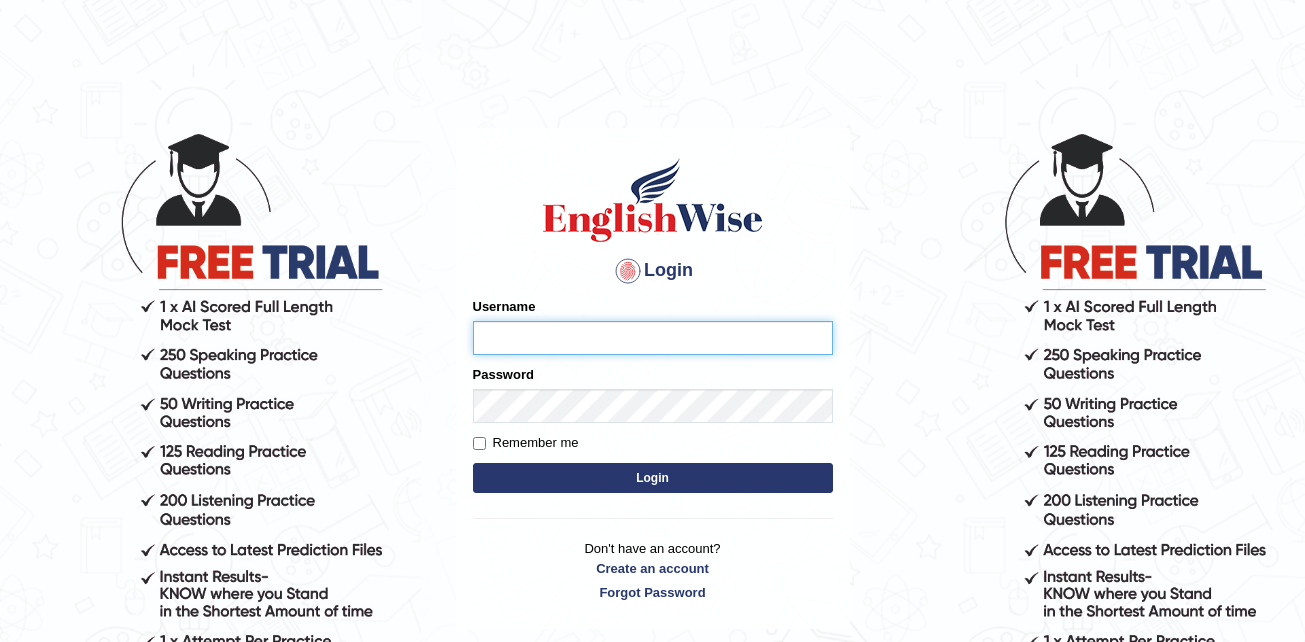 scroll, scrollTop: 0, scrollLeft: 0, axis: both 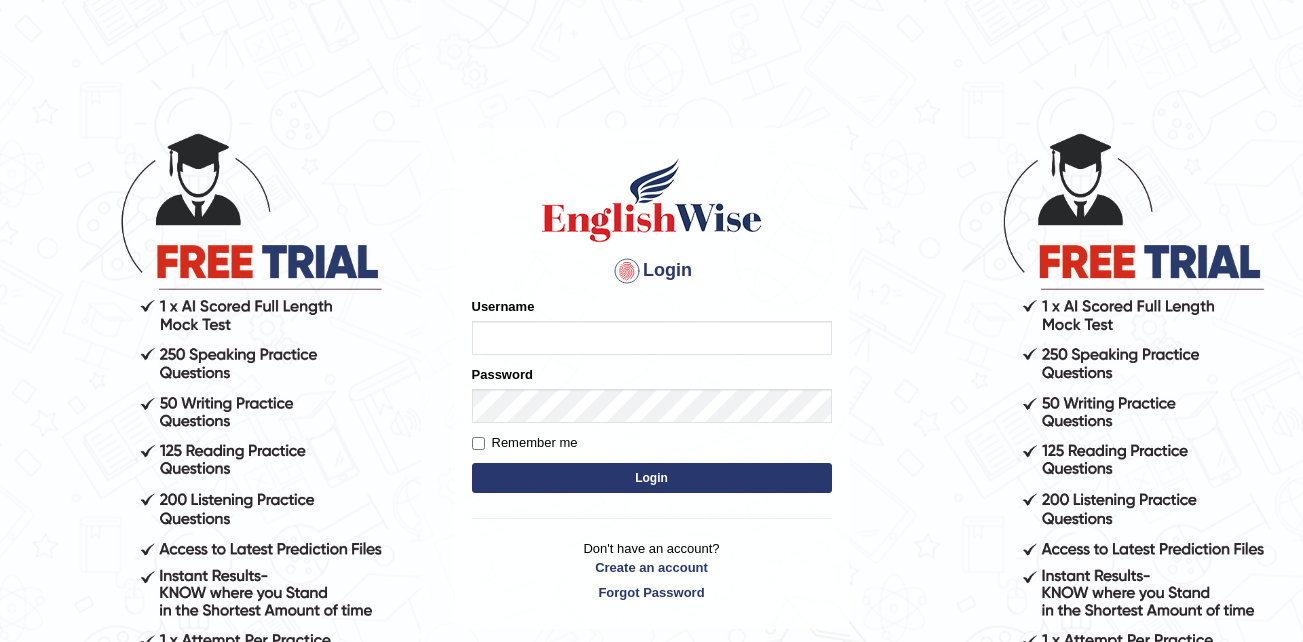 click on "Login
Please fix the following errors:
Username
Password
Remember me
Login
Don't have an account?
Create an account
Forgot Password" at bounding box center [652, 348] 